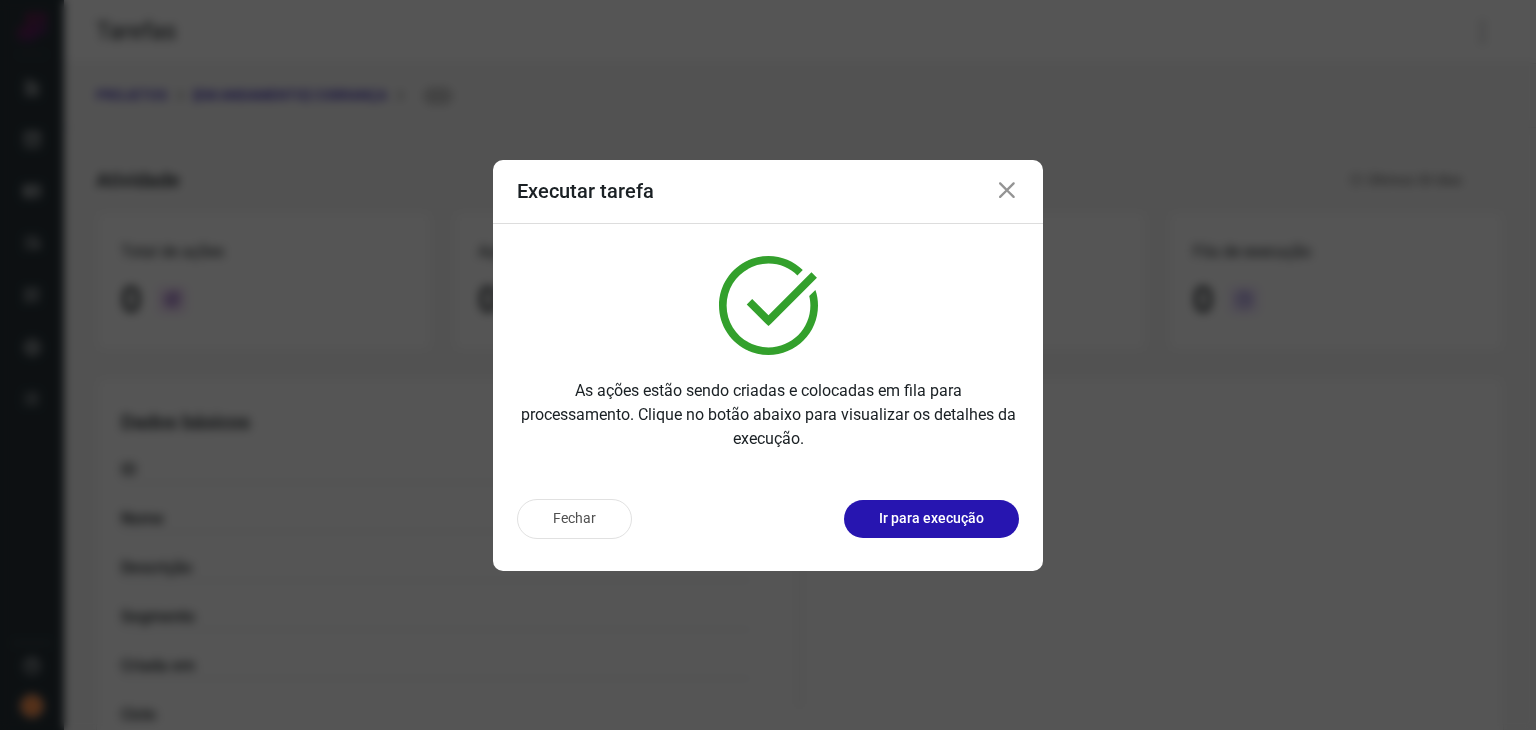 scroll, scrollTop: 0, scrollLeft: 0, axis: both 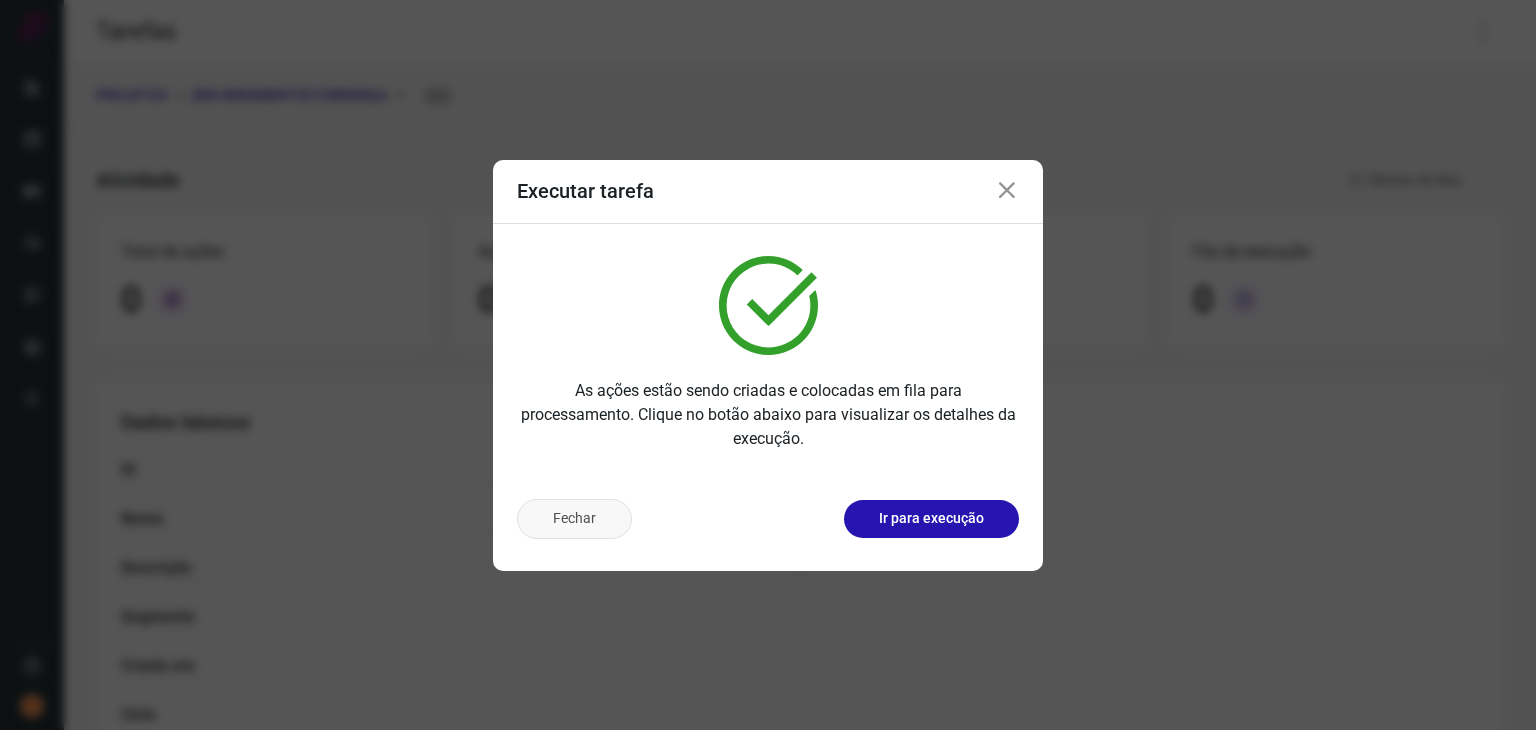 click on "Fechar" at bounding box center (574, 519) 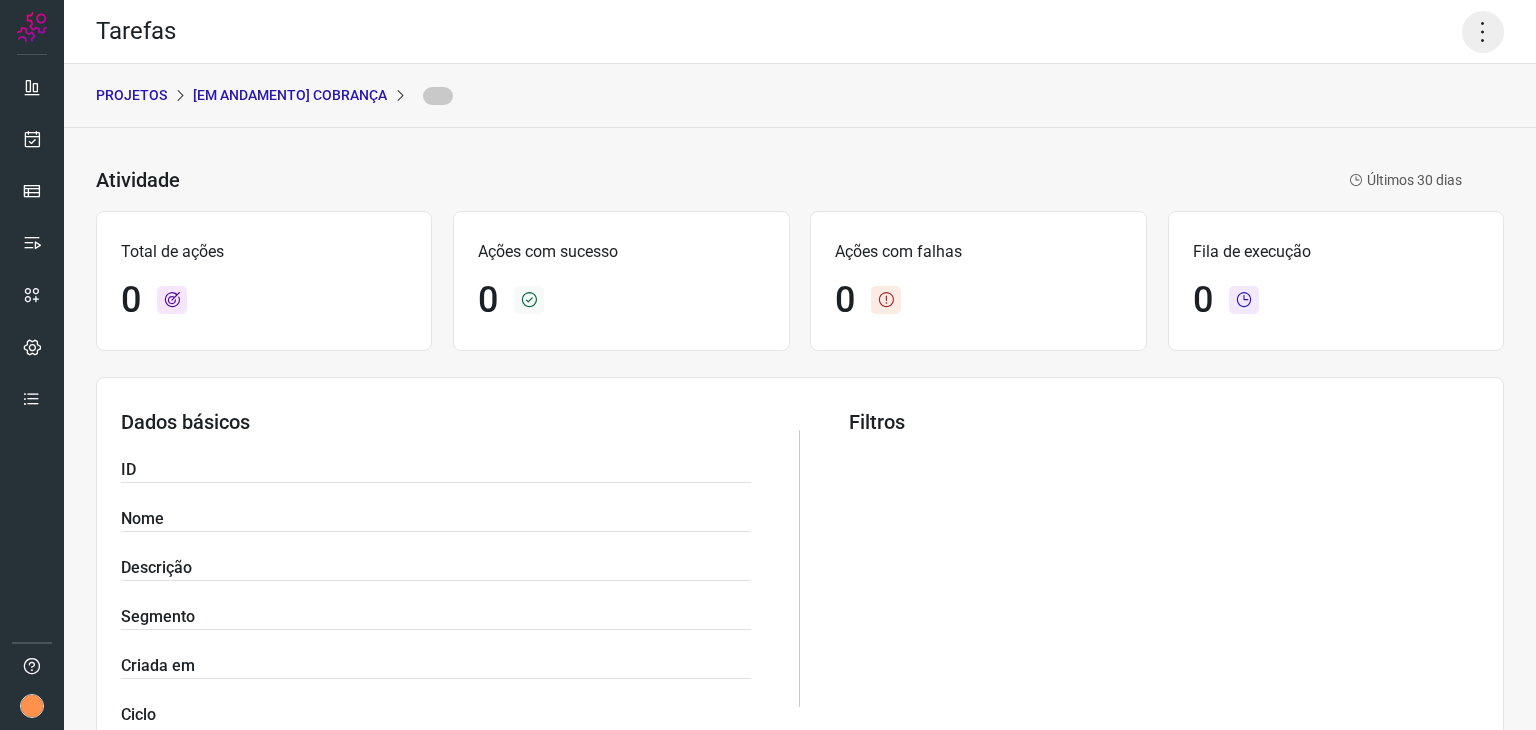 click 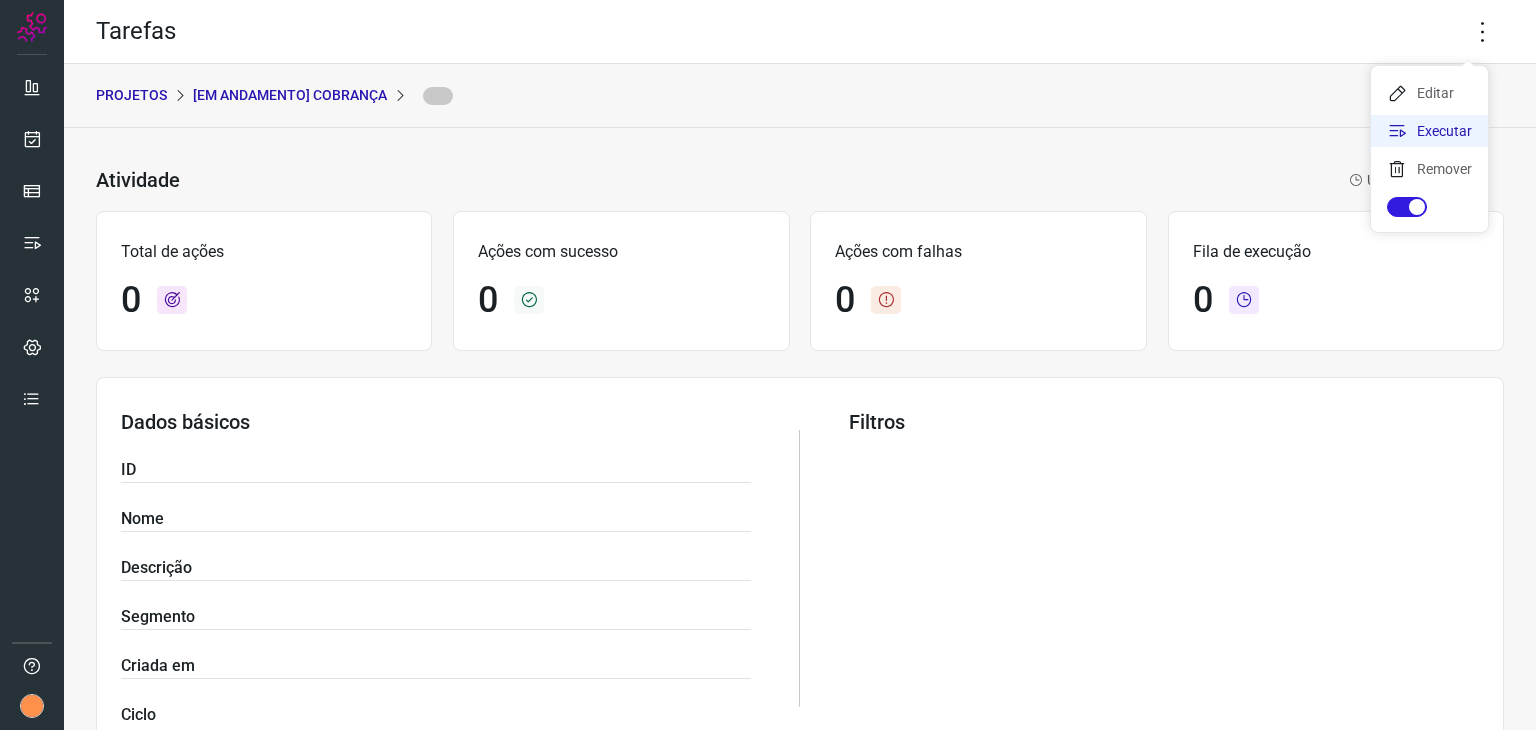 click on "Executar" 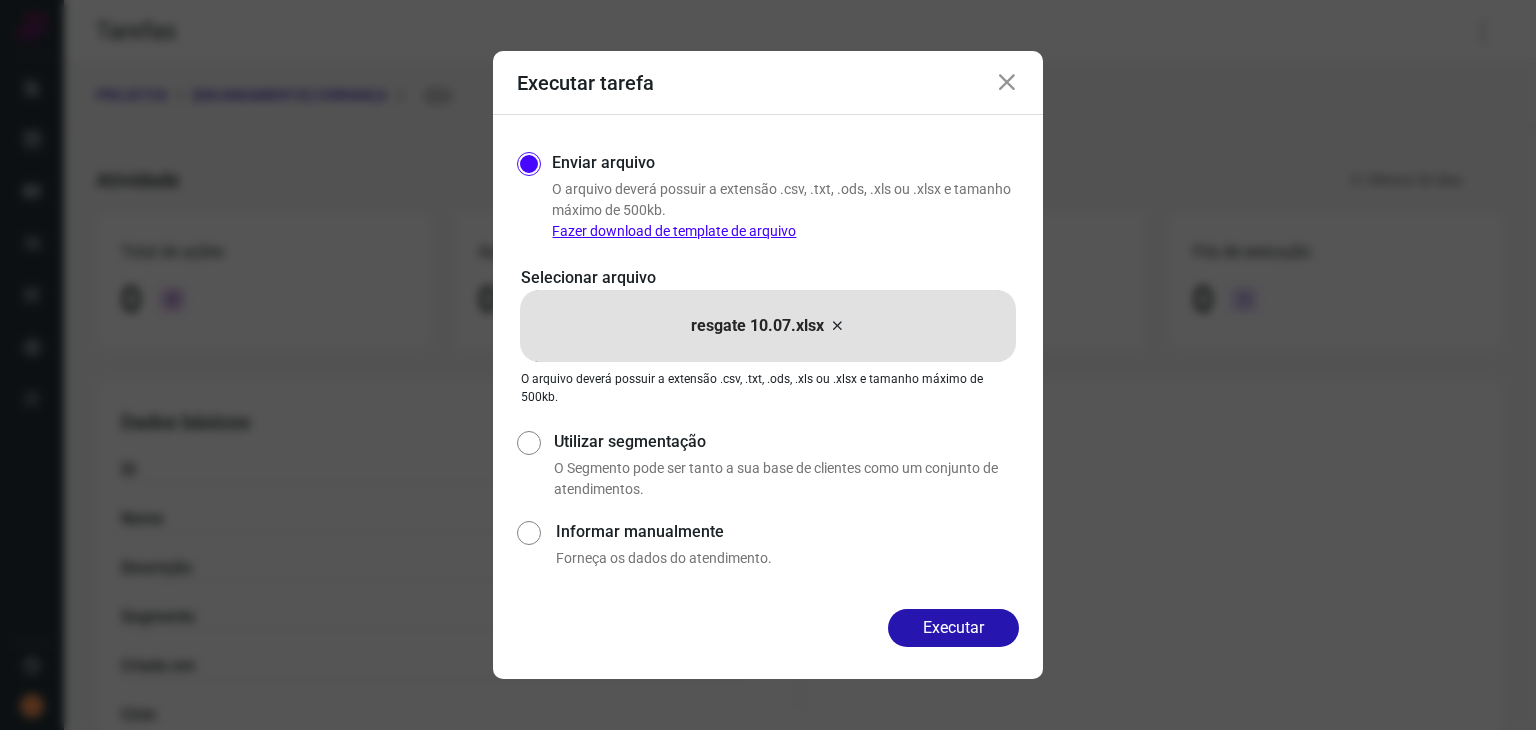 click on "resgate 10.07.xlsx" at bounding box center [768, 326] 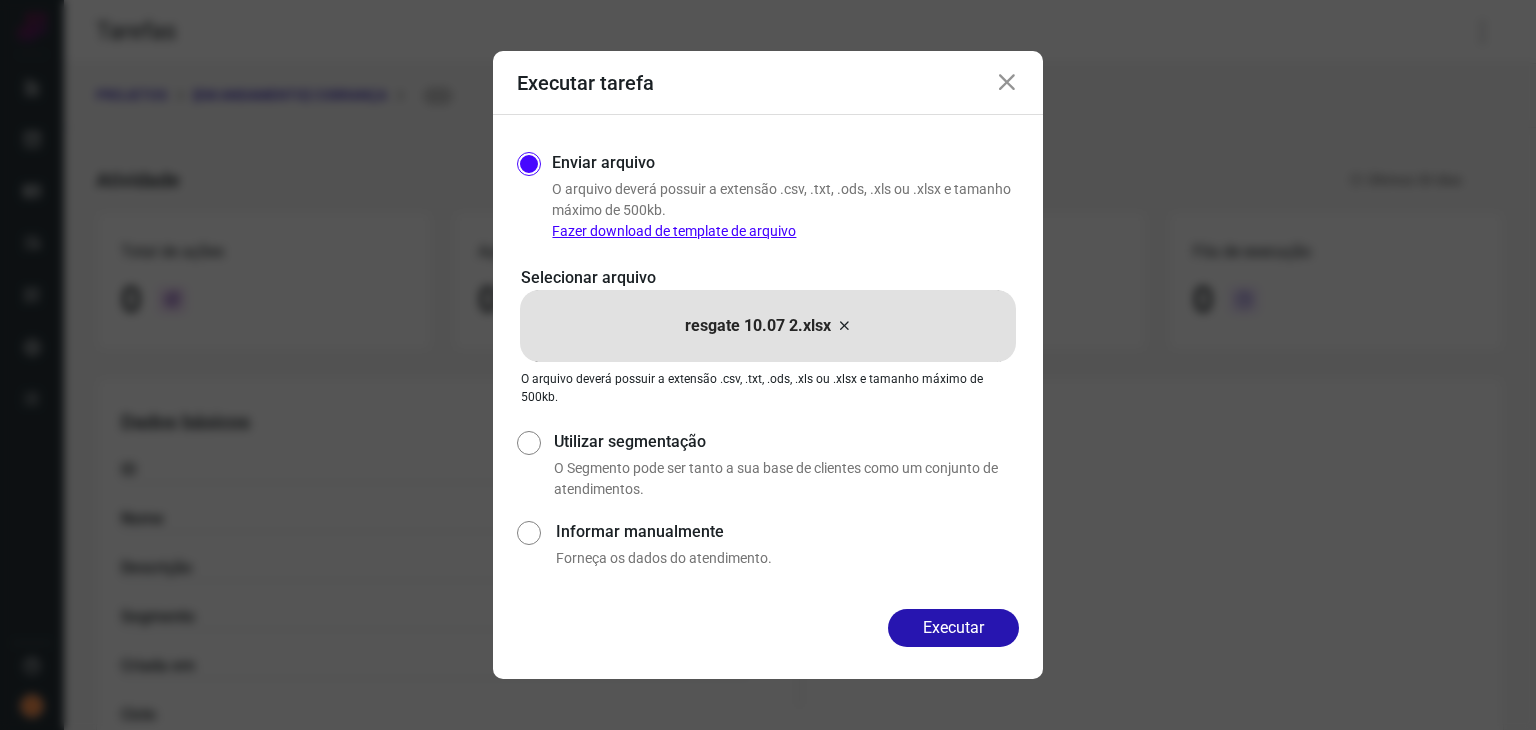 click on "Executar" at bounding box center [953, 628] 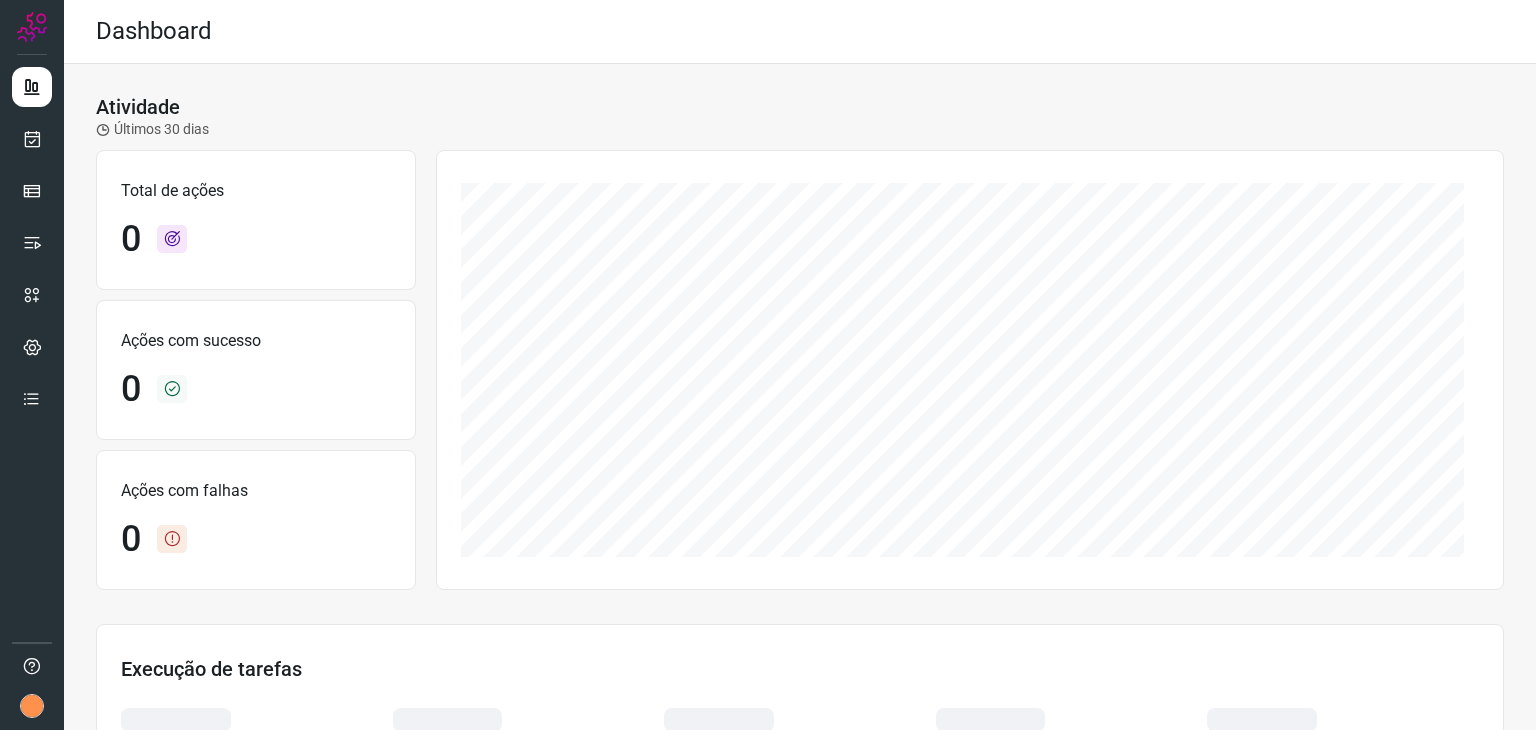 scroll, scrollTop: 0, scrollLeft: 0, axis: both 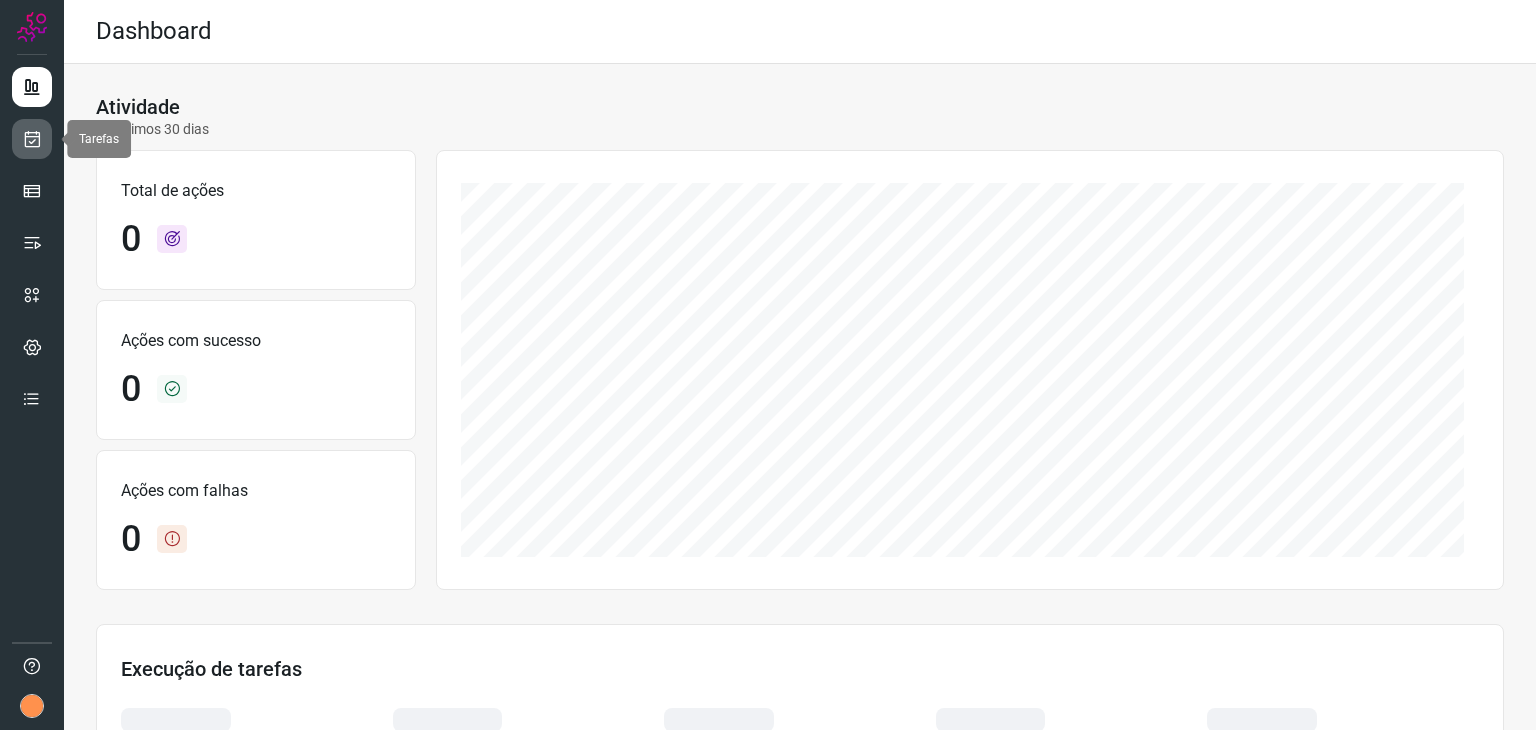 click at bounding box center (32, 139) 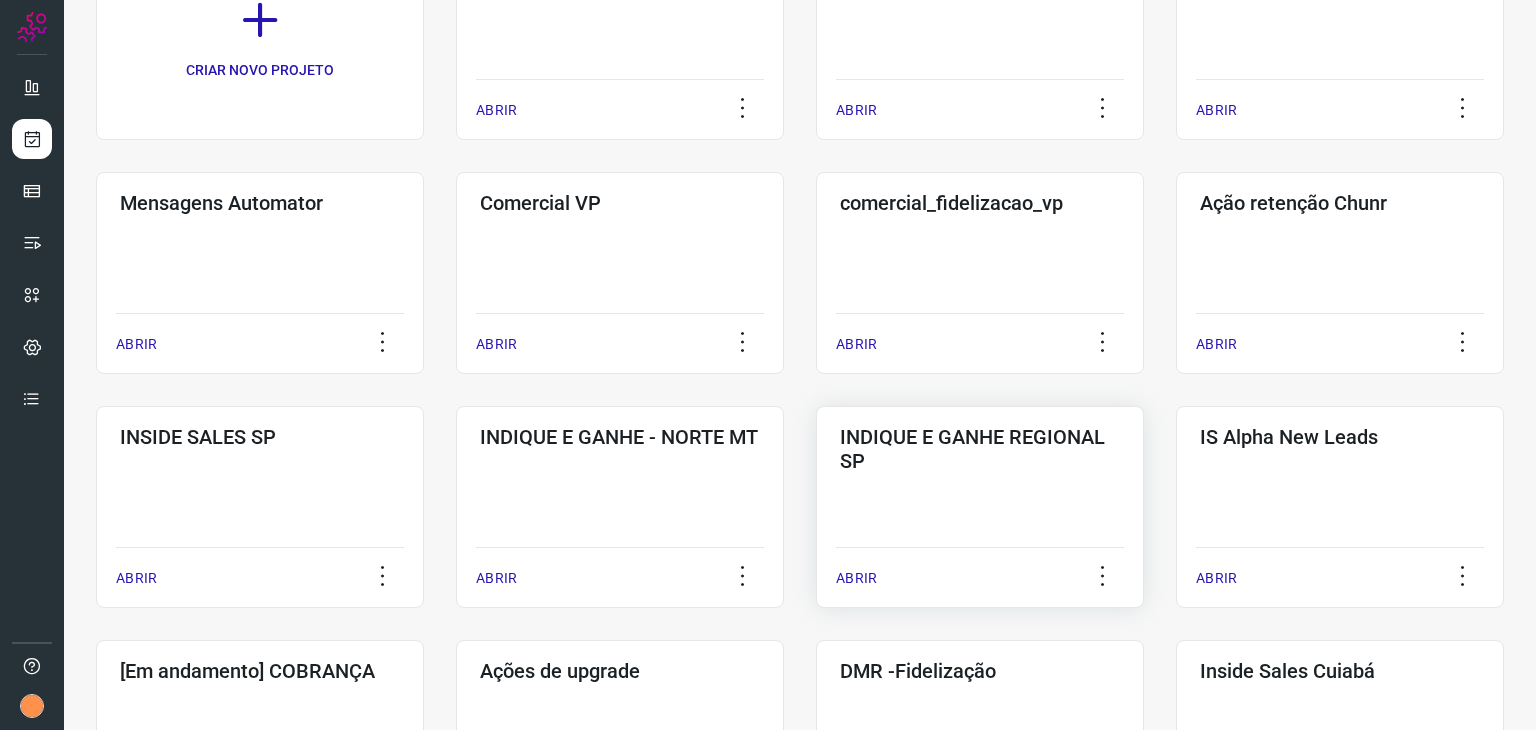 scroll, scrollTop: 300, scrollLeft: 0, axis: vertical 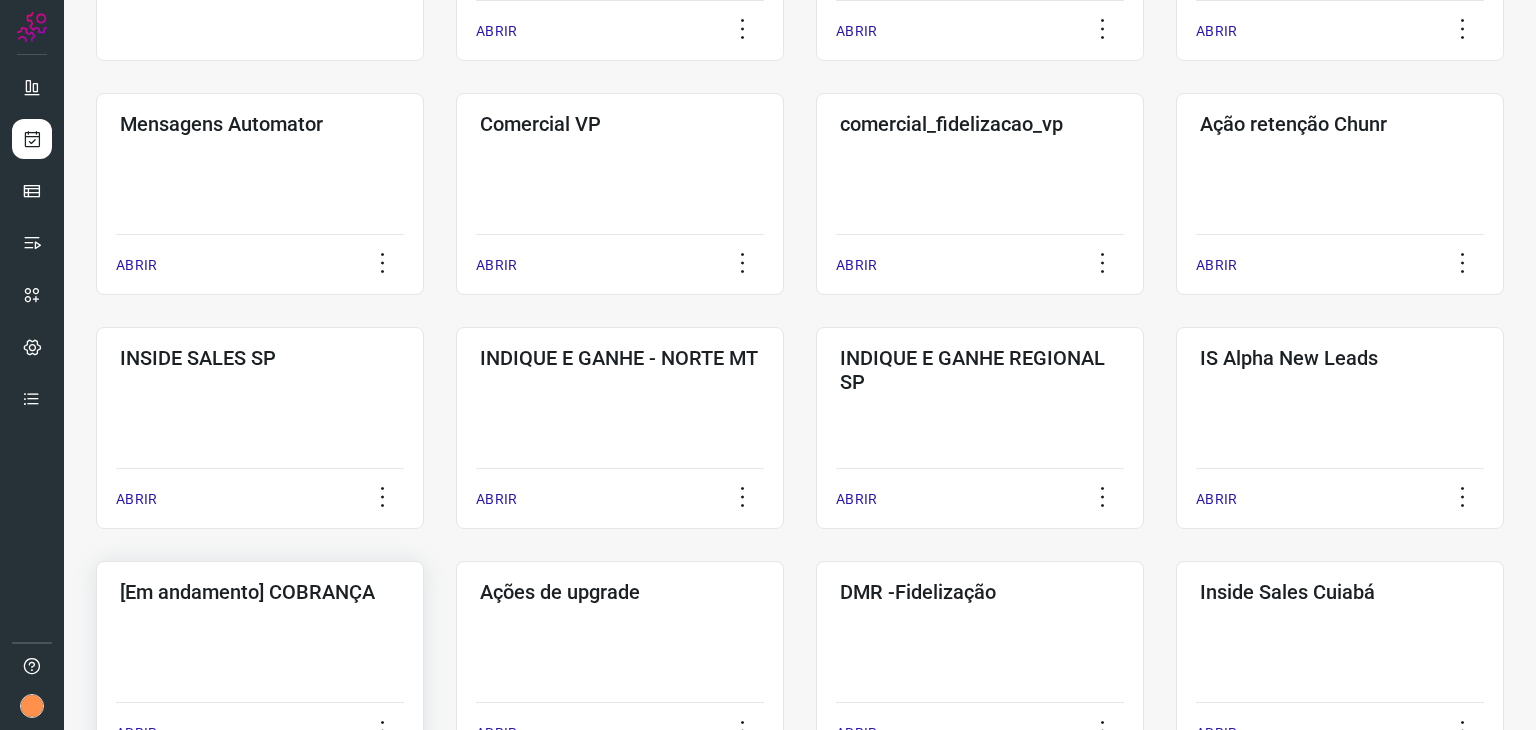 click on "[Em andamento] COBRANÇA  ABRIR" 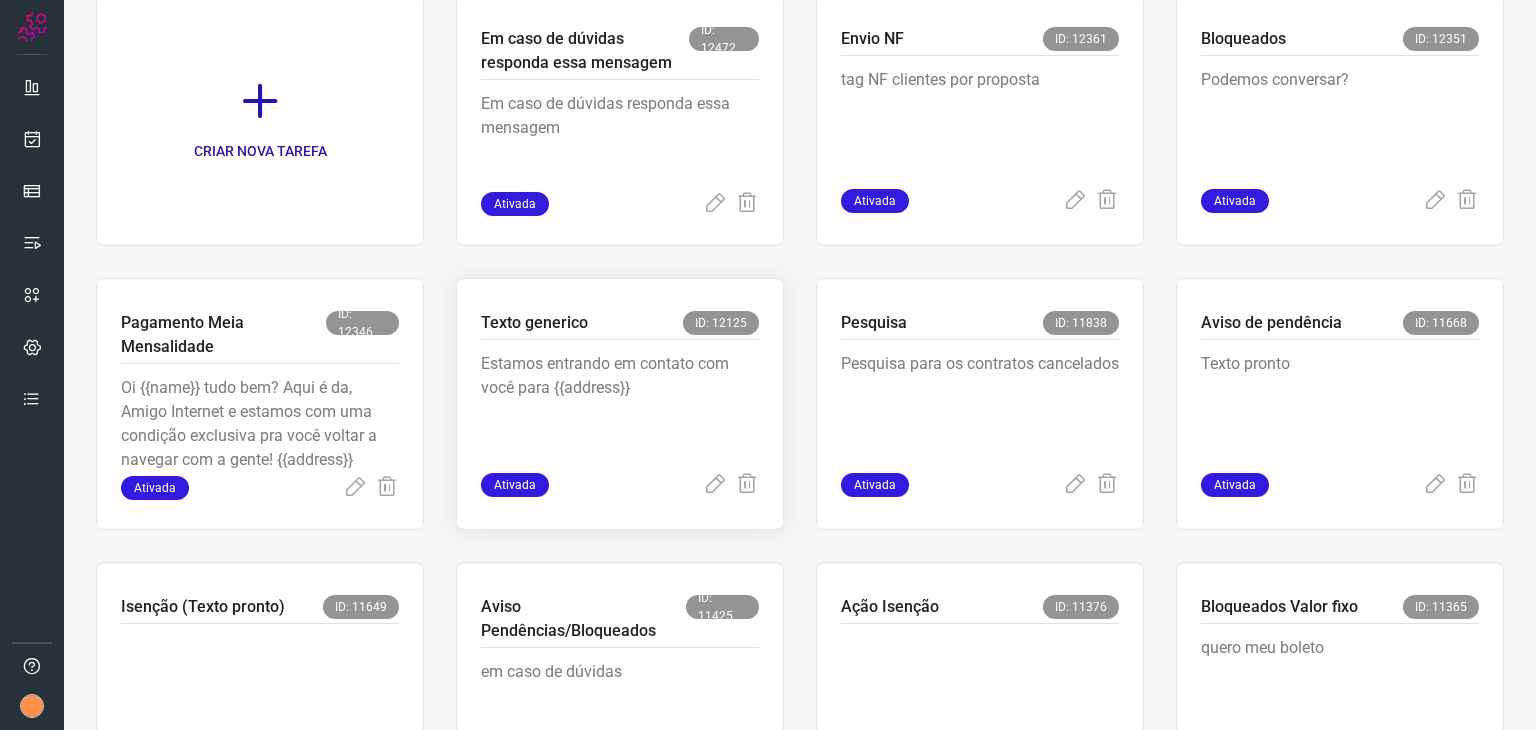 scroll, scrollTop: 315, scrollLeft: 0, axis: vertical 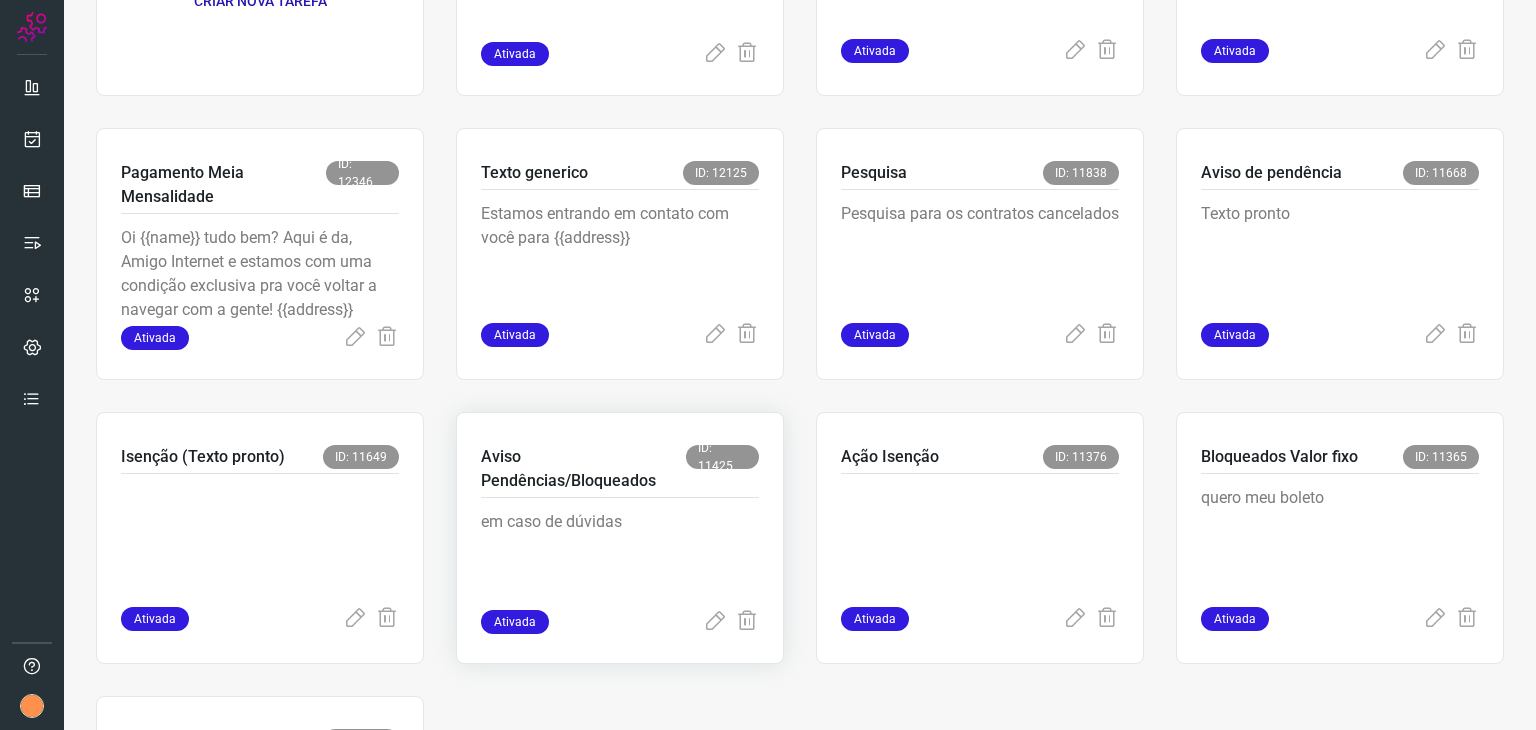 click on "Aviso Pendências/Bloqueados" at bounding box center [583, 469] 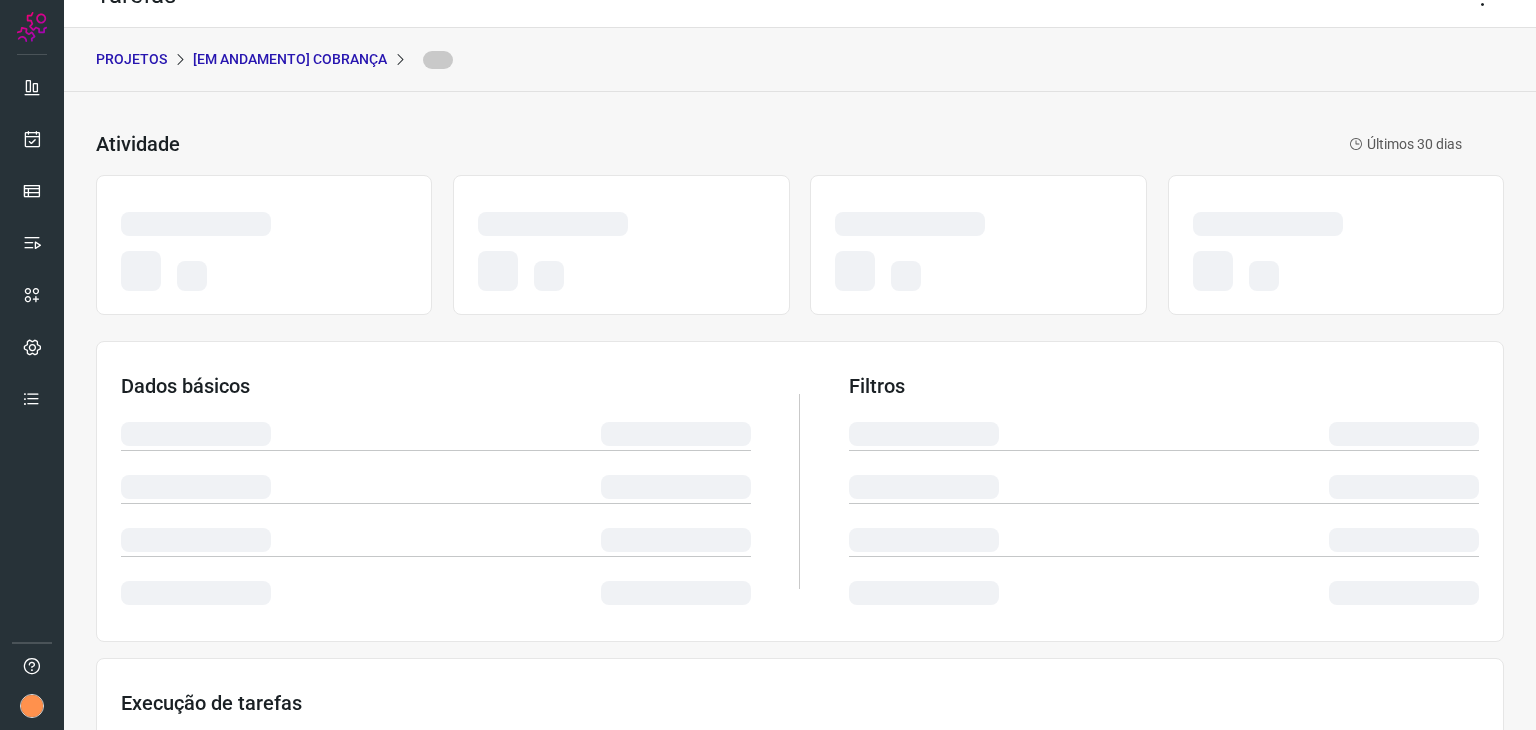 scroll, scrollTop: 0, scrollLeft: 0, axis: both 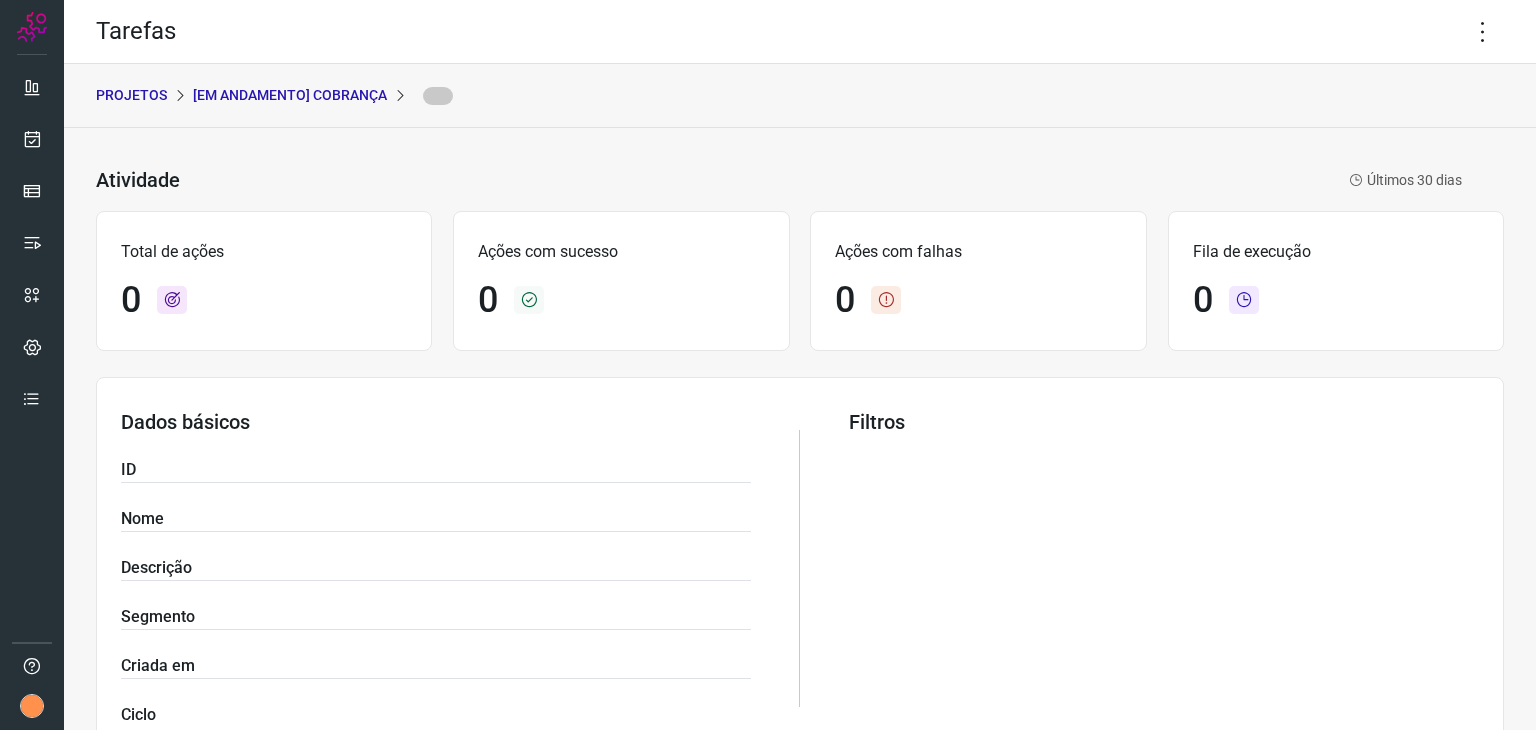 click on "Tarefas" at bounding box center [800, 32] 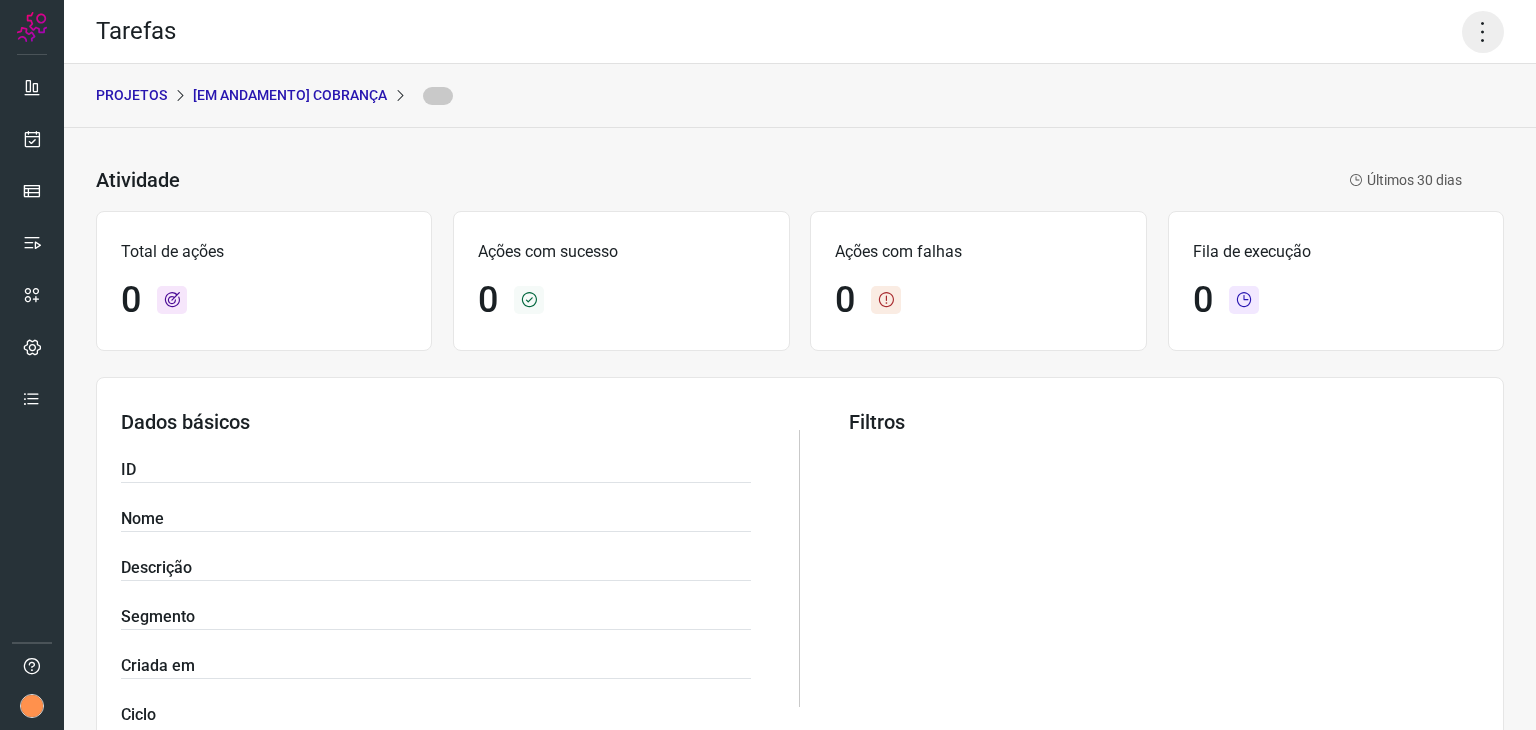 click 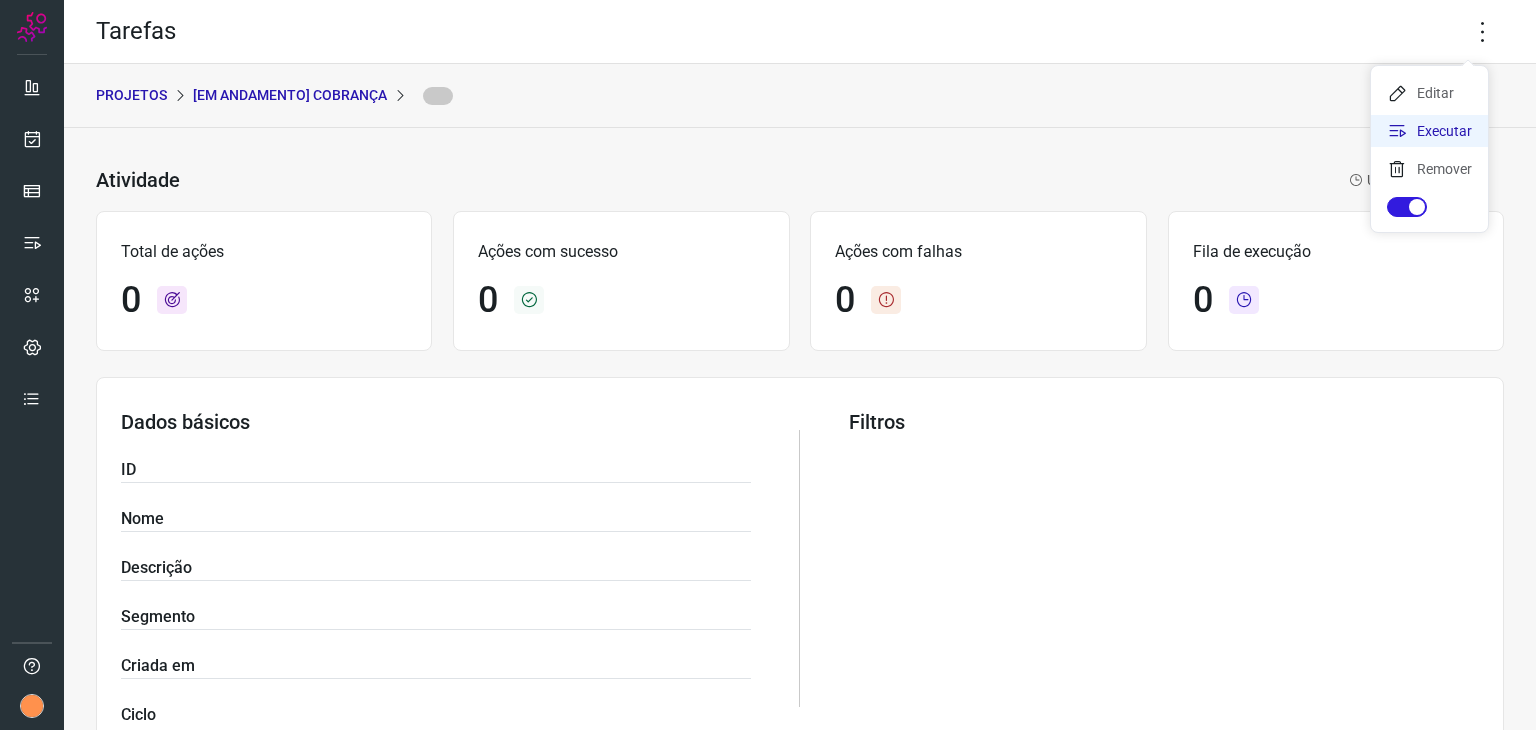 click on "Executar" 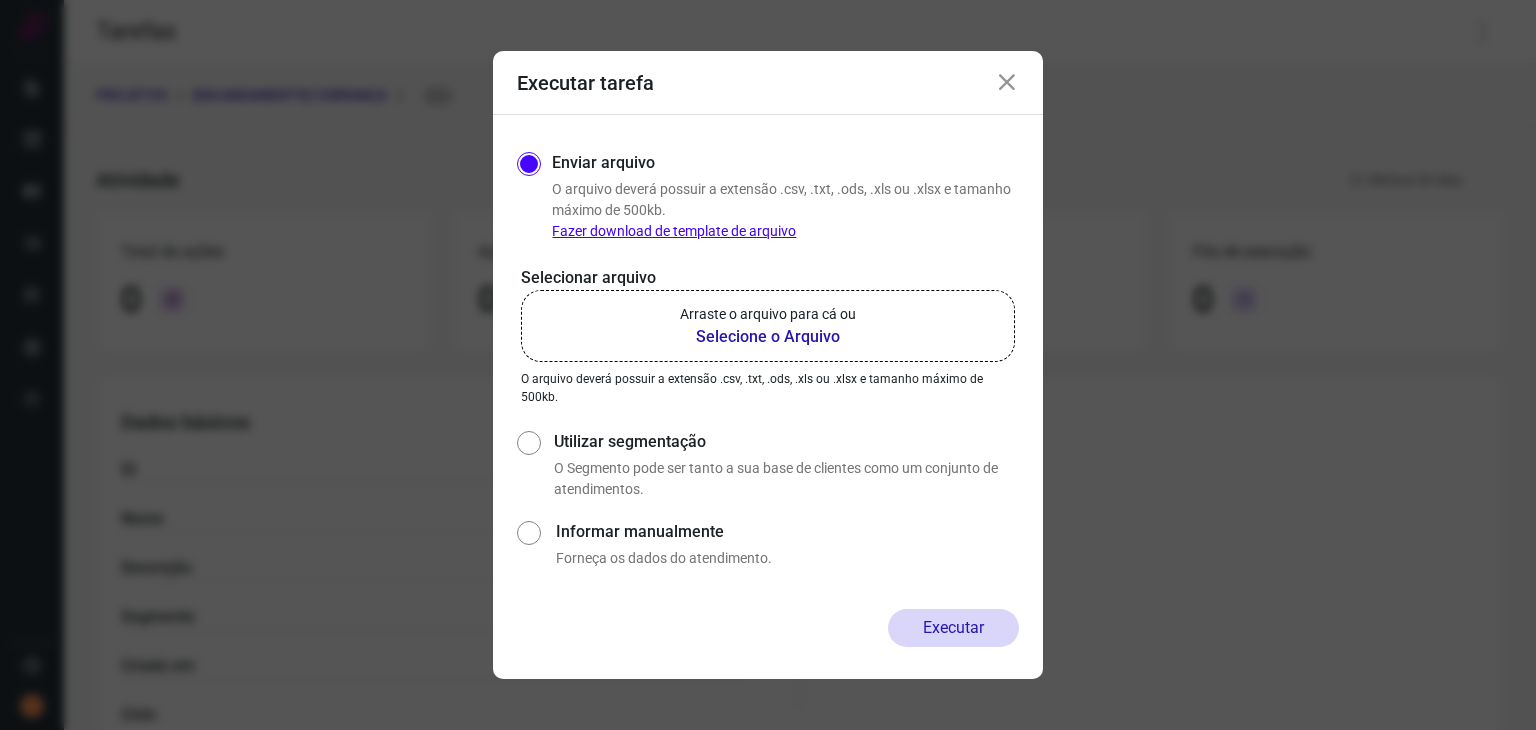click on "Arraste o arquivo para cá ou Selecione o Arquivo" 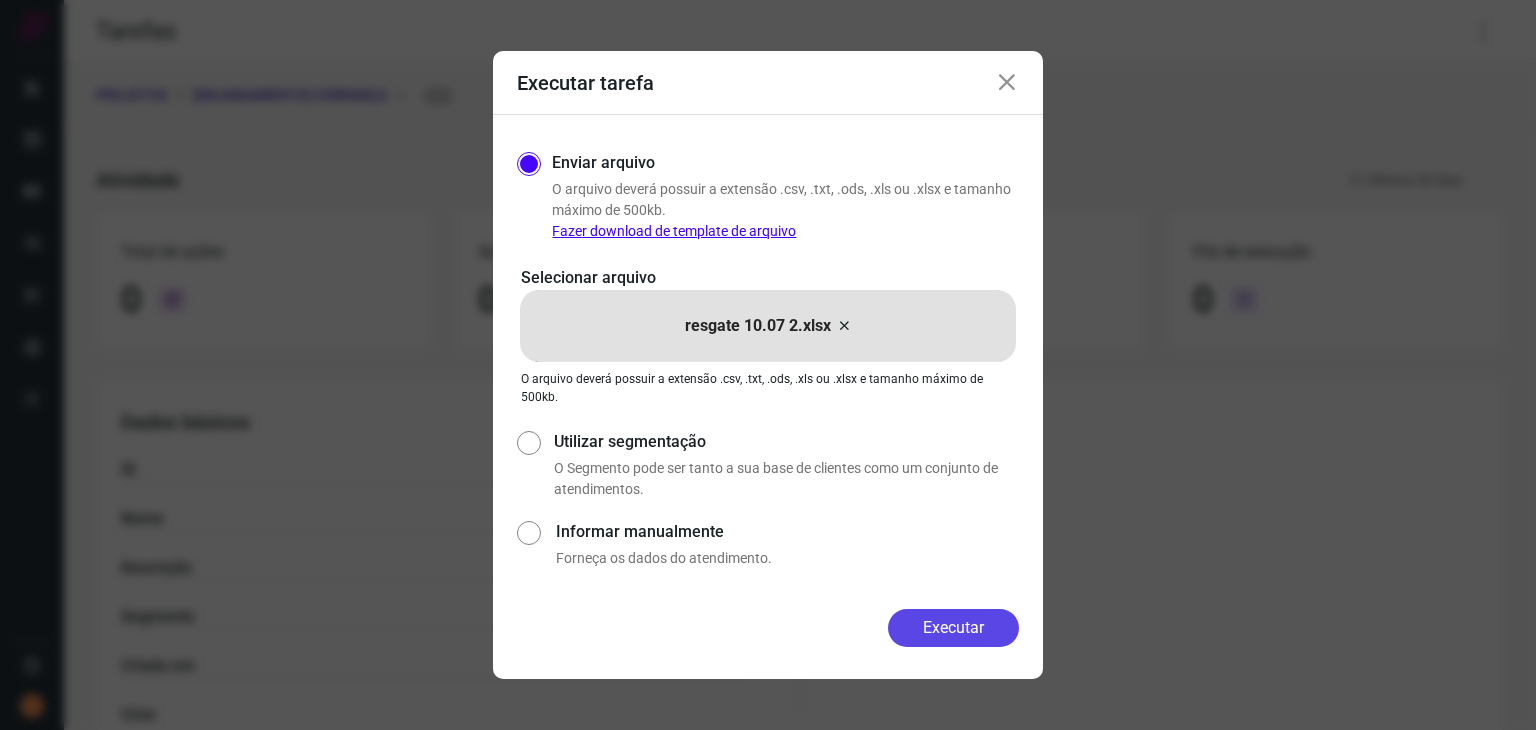 click on "Executar" at bounding box center (953, 628) 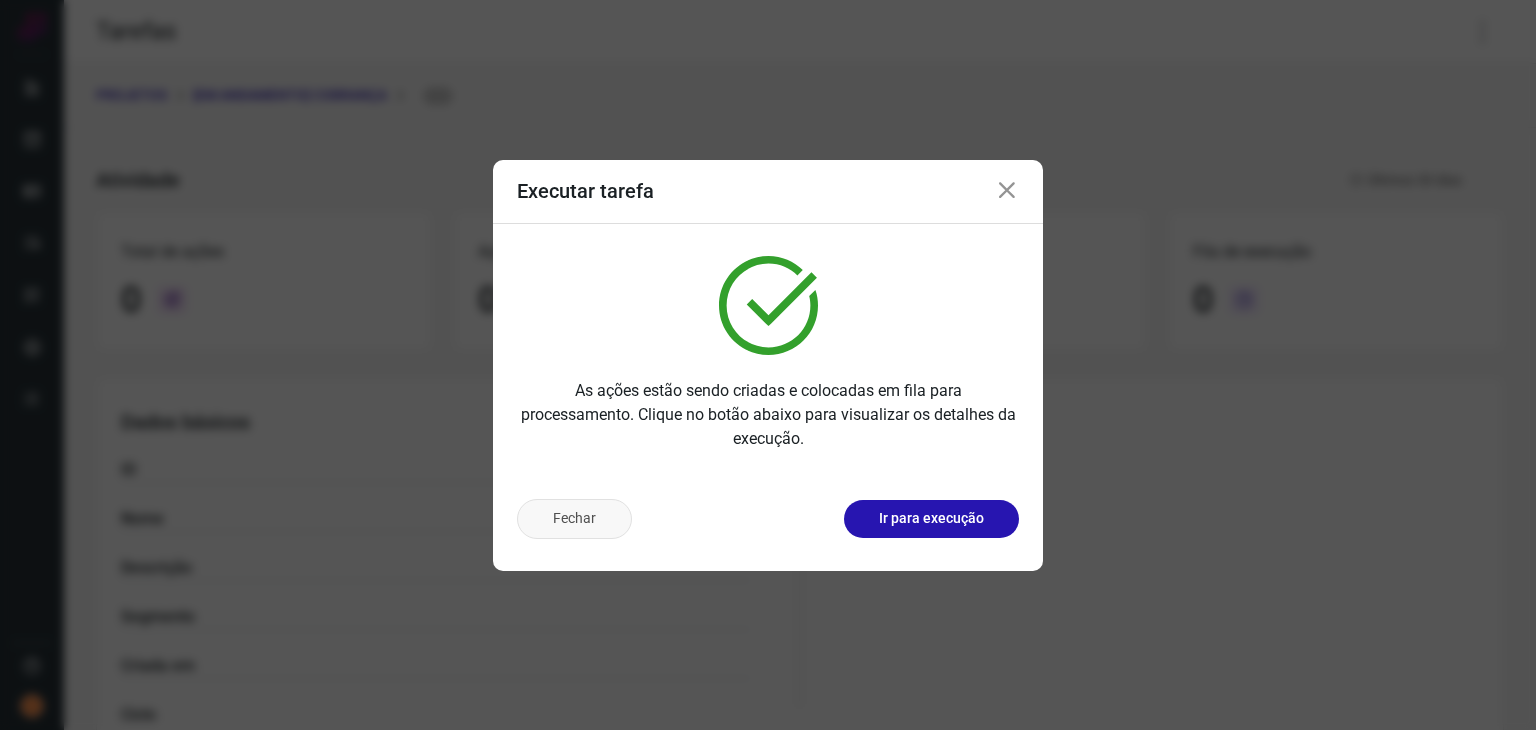 click on "Fechar" at bounding box center (574, 519) 